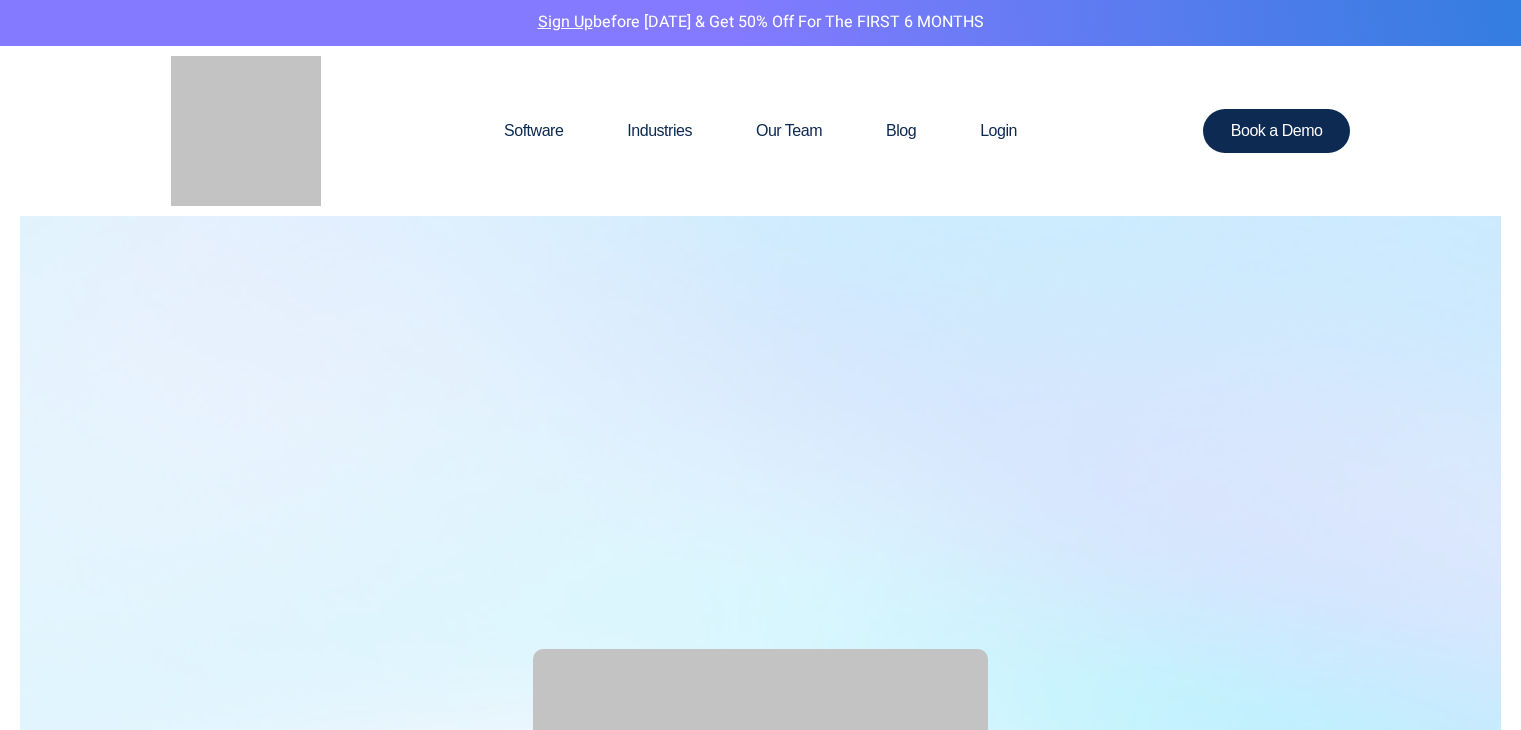 scroll, scrollTop: 0, scrollLeft: 0, axis: both 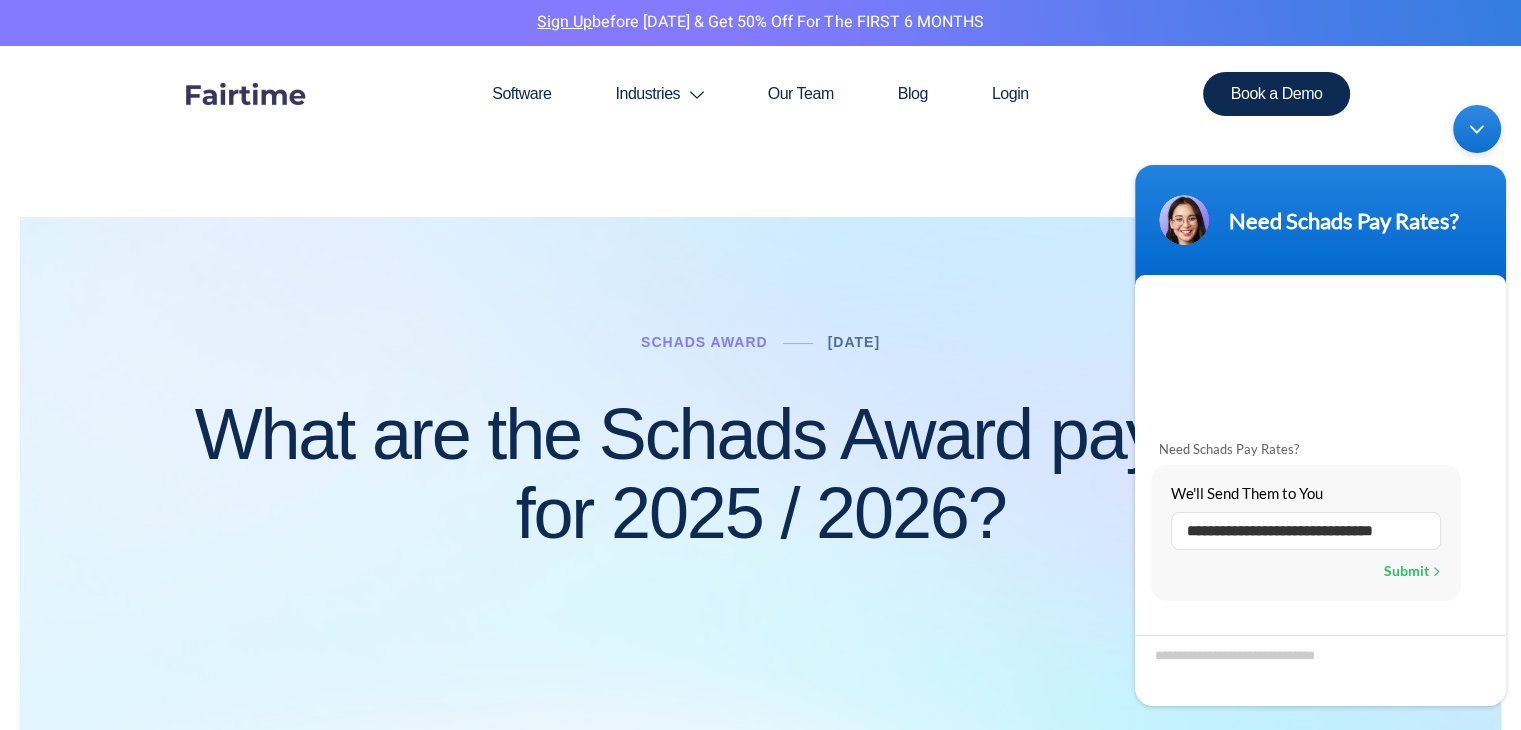 type on "**********" 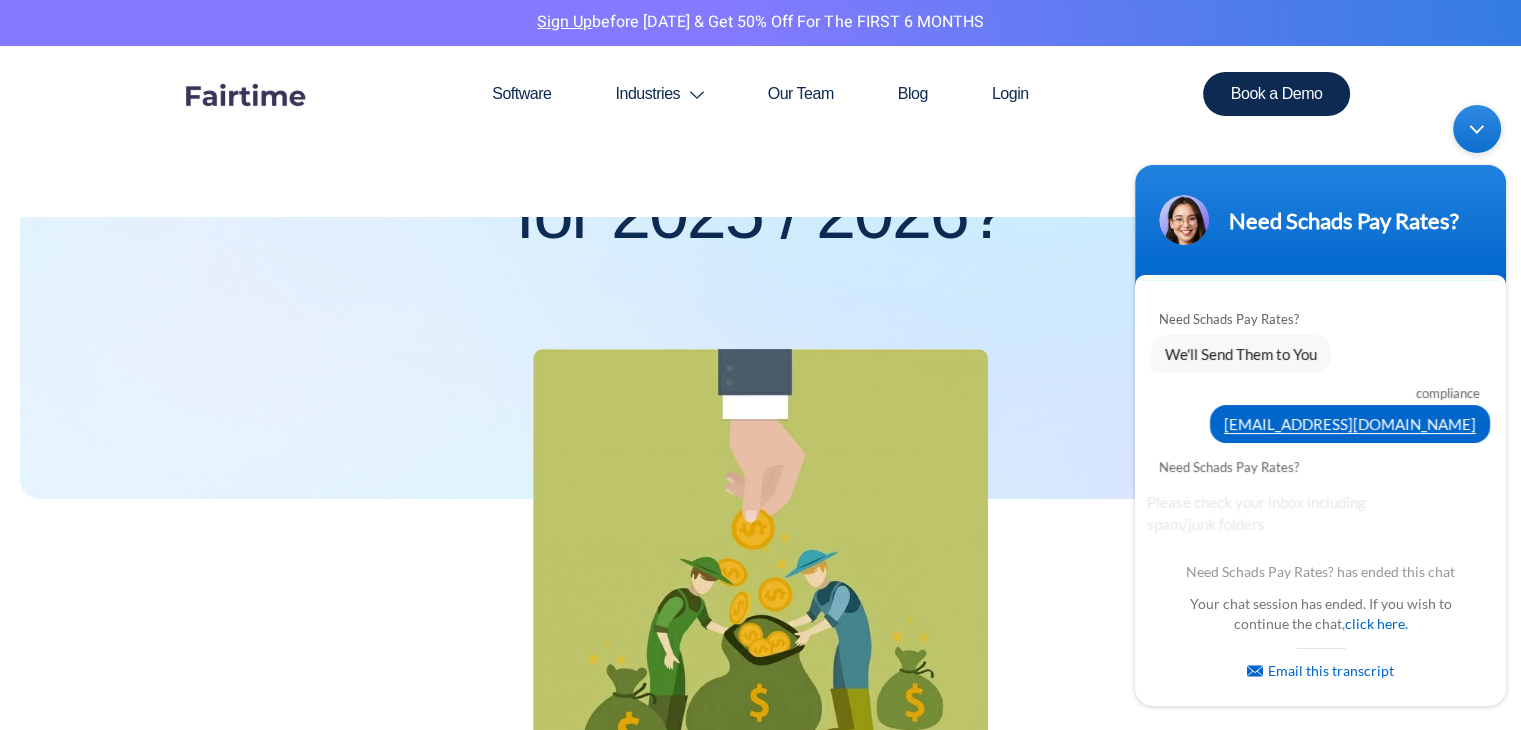 scroll, scrollTop: 46, scrollLeft: 0, axis: vertical 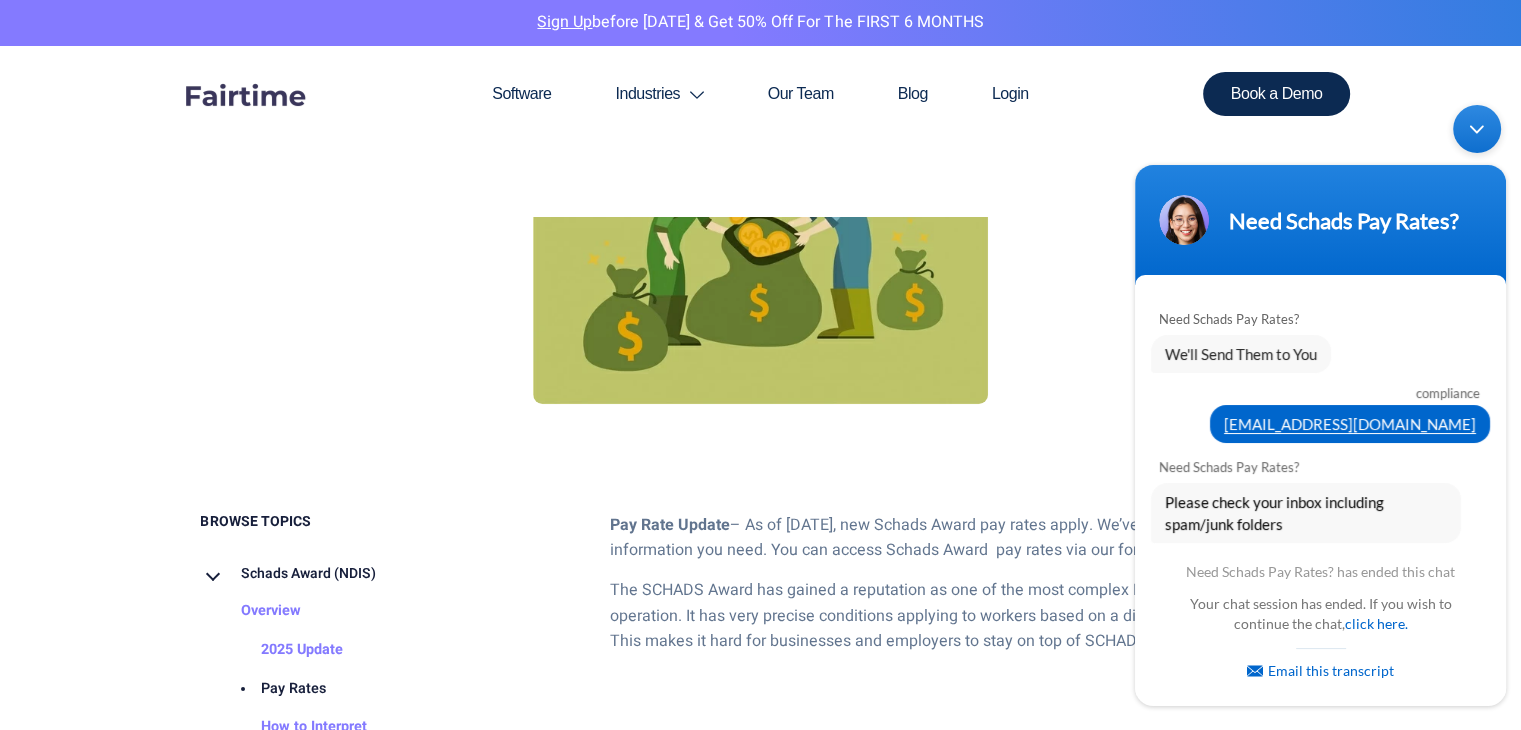 click at bounding box center (1477, 128) 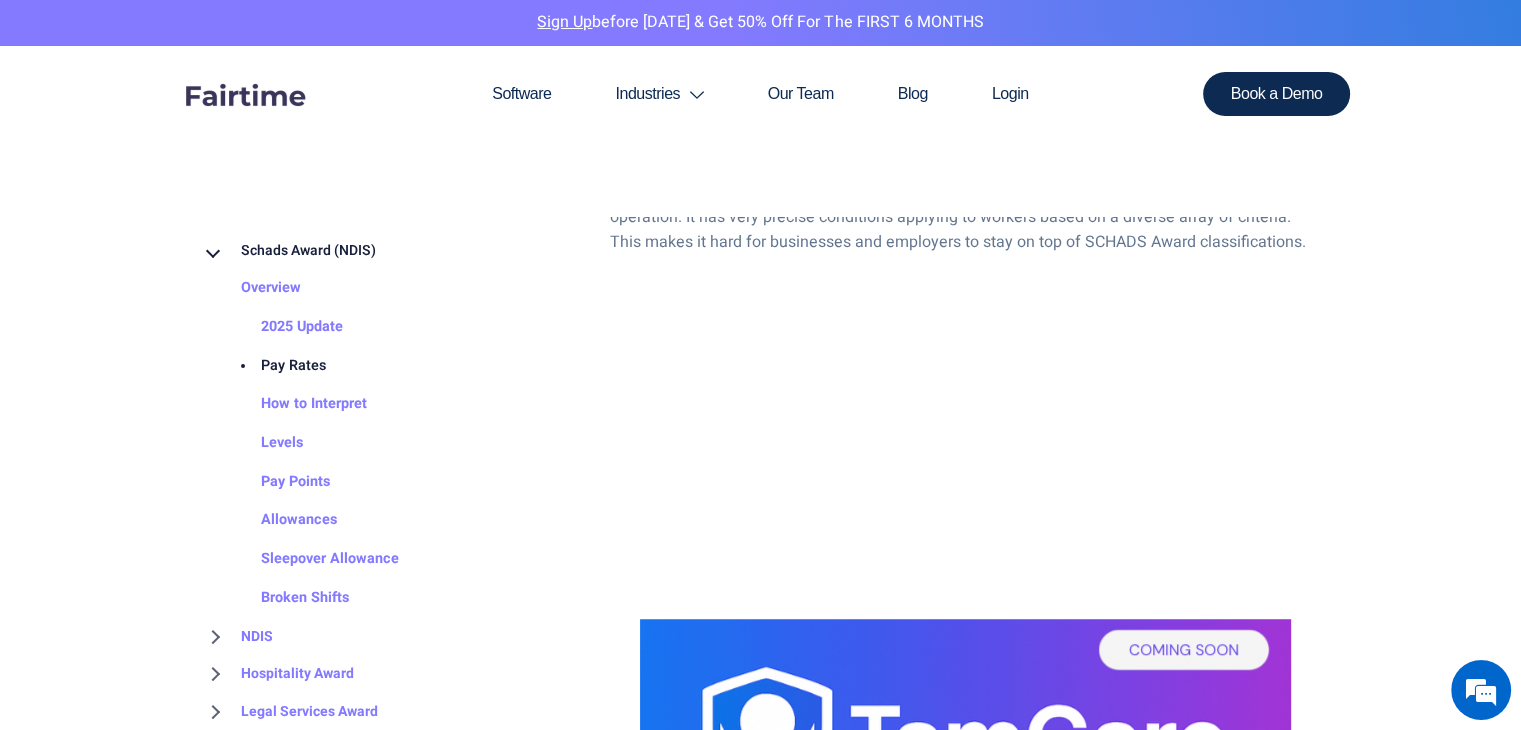 scroll, scrollTop: 1100, scrollLeft: 0, axis: vertical 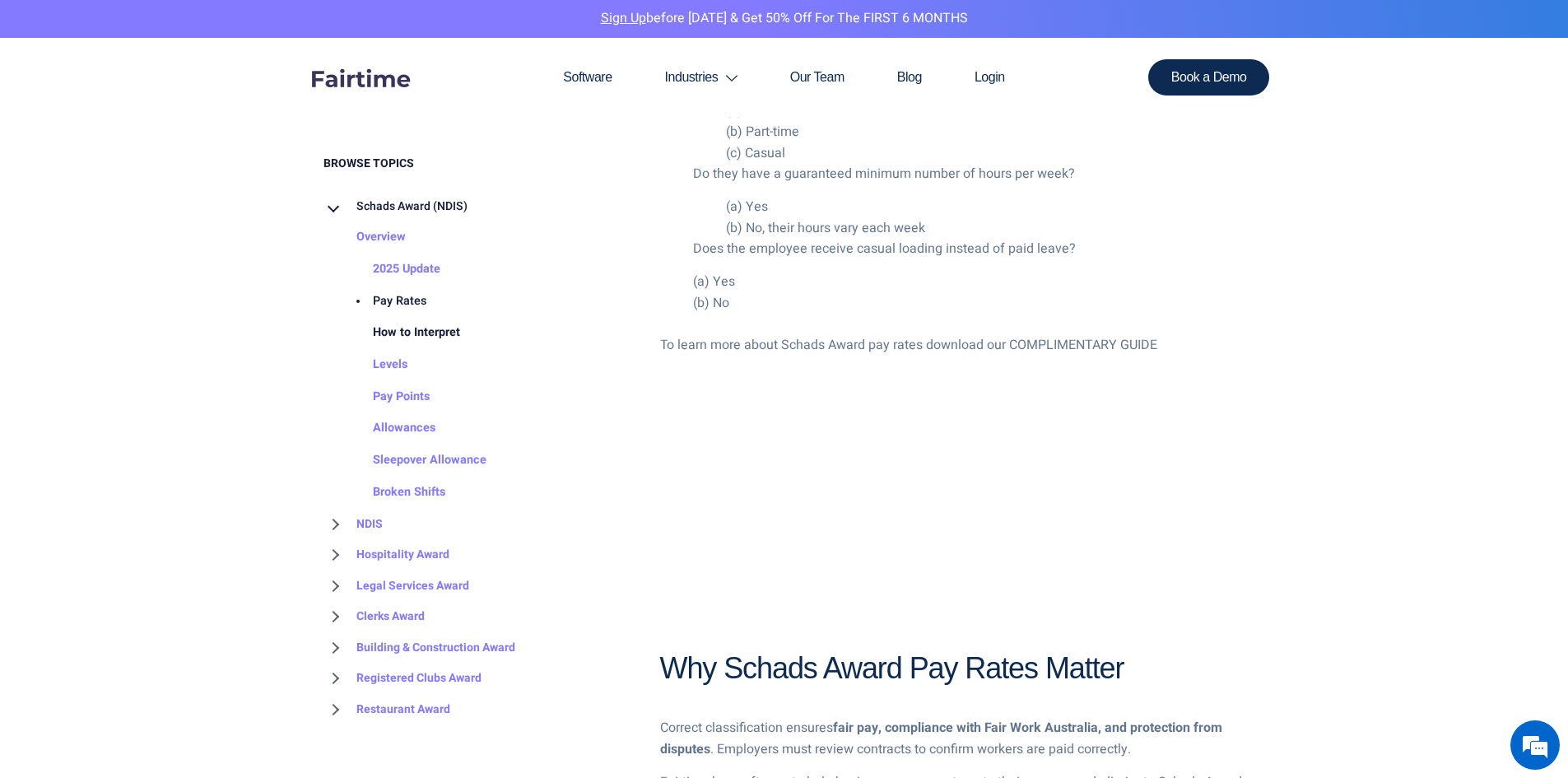 click on "How to Interpret" at bounding box center [400, 333] 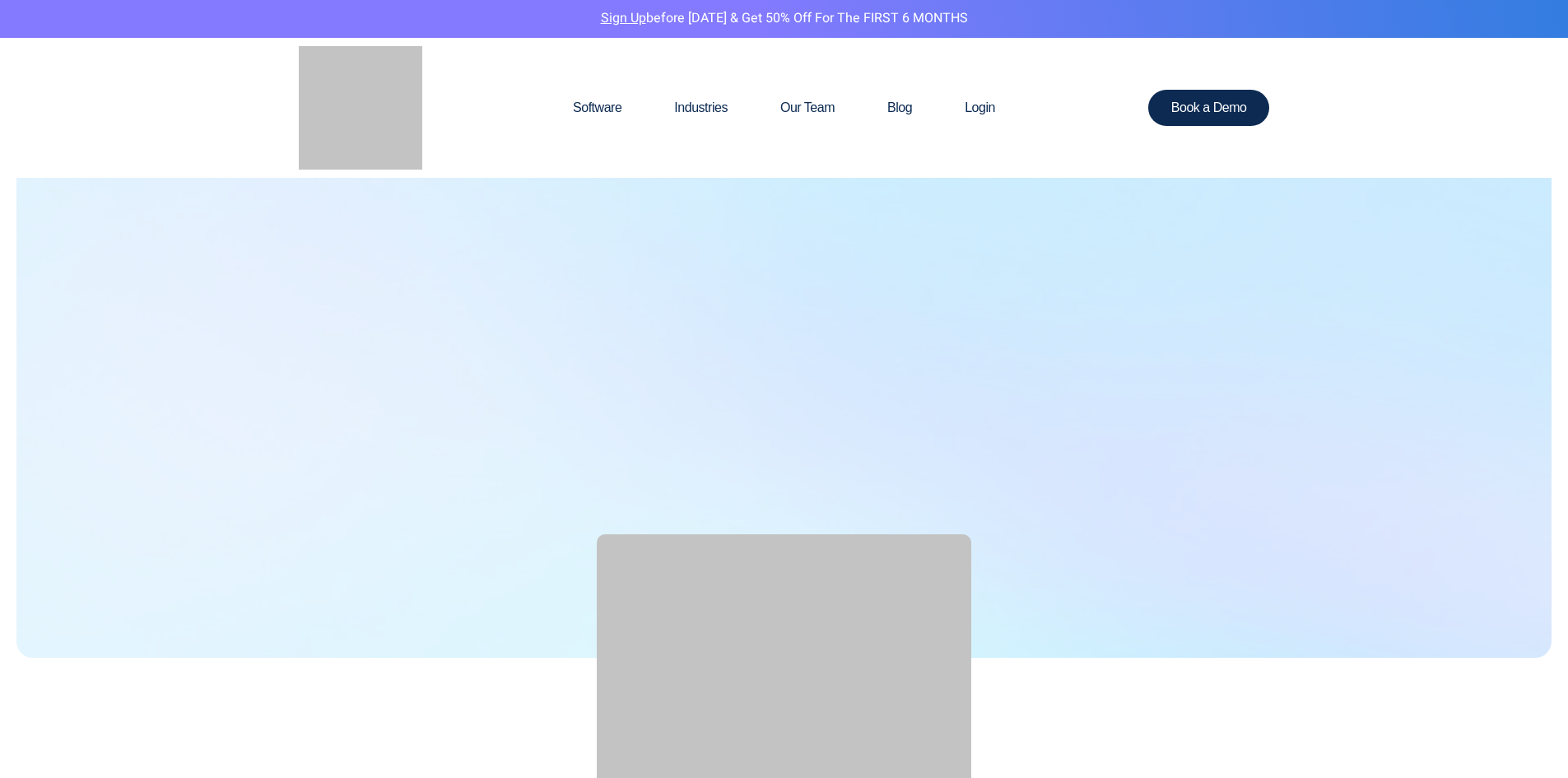 scroll, scrollTop: 0, scrollLeft: 0, axis: both 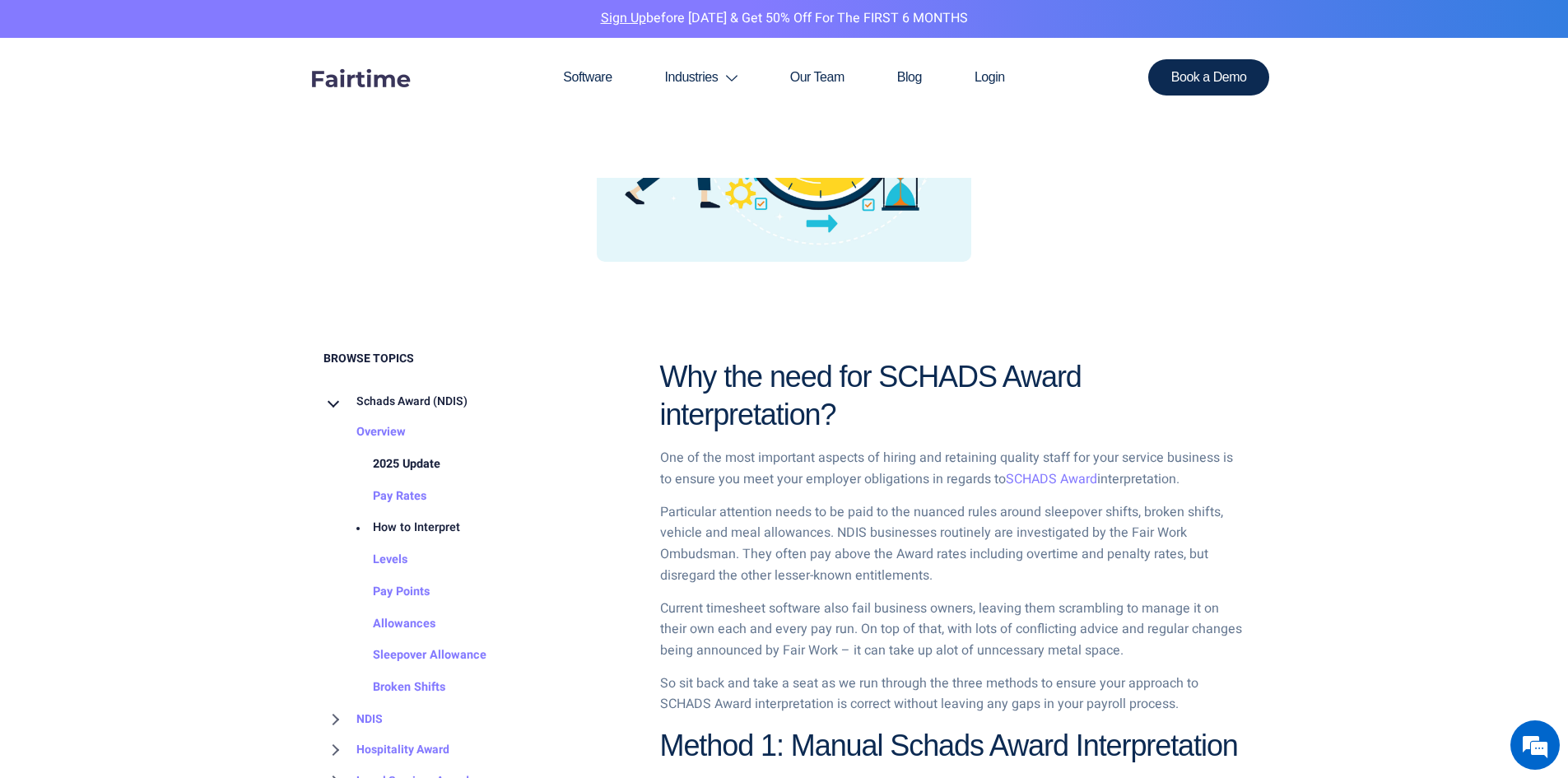 click on "2025 Update" at bounding box center (390, 464) 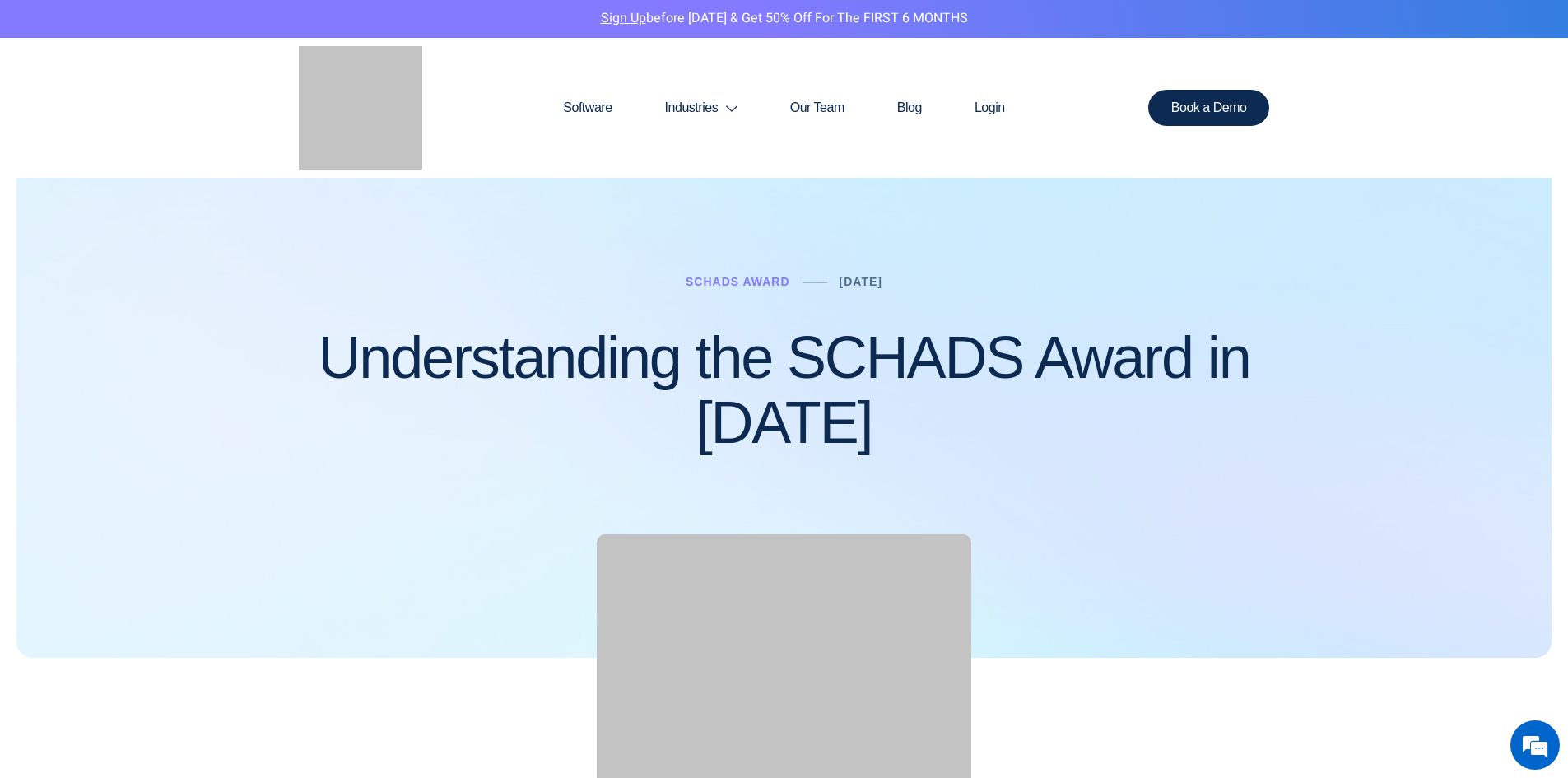 scroll, scrollTop: 0, scrollLeft: 0, axis: both 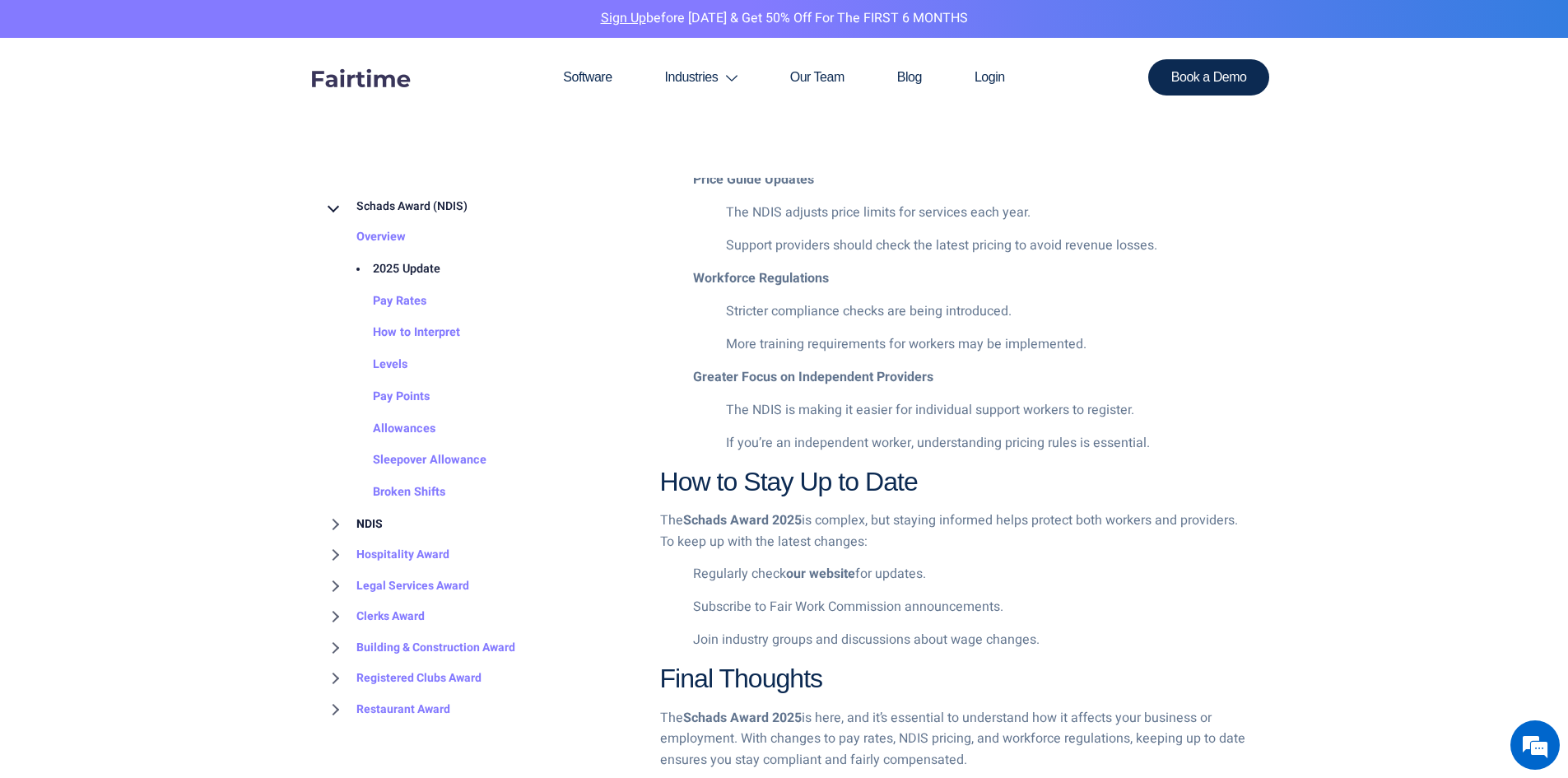 click on "NDIS" at bounding box center (353, 524) 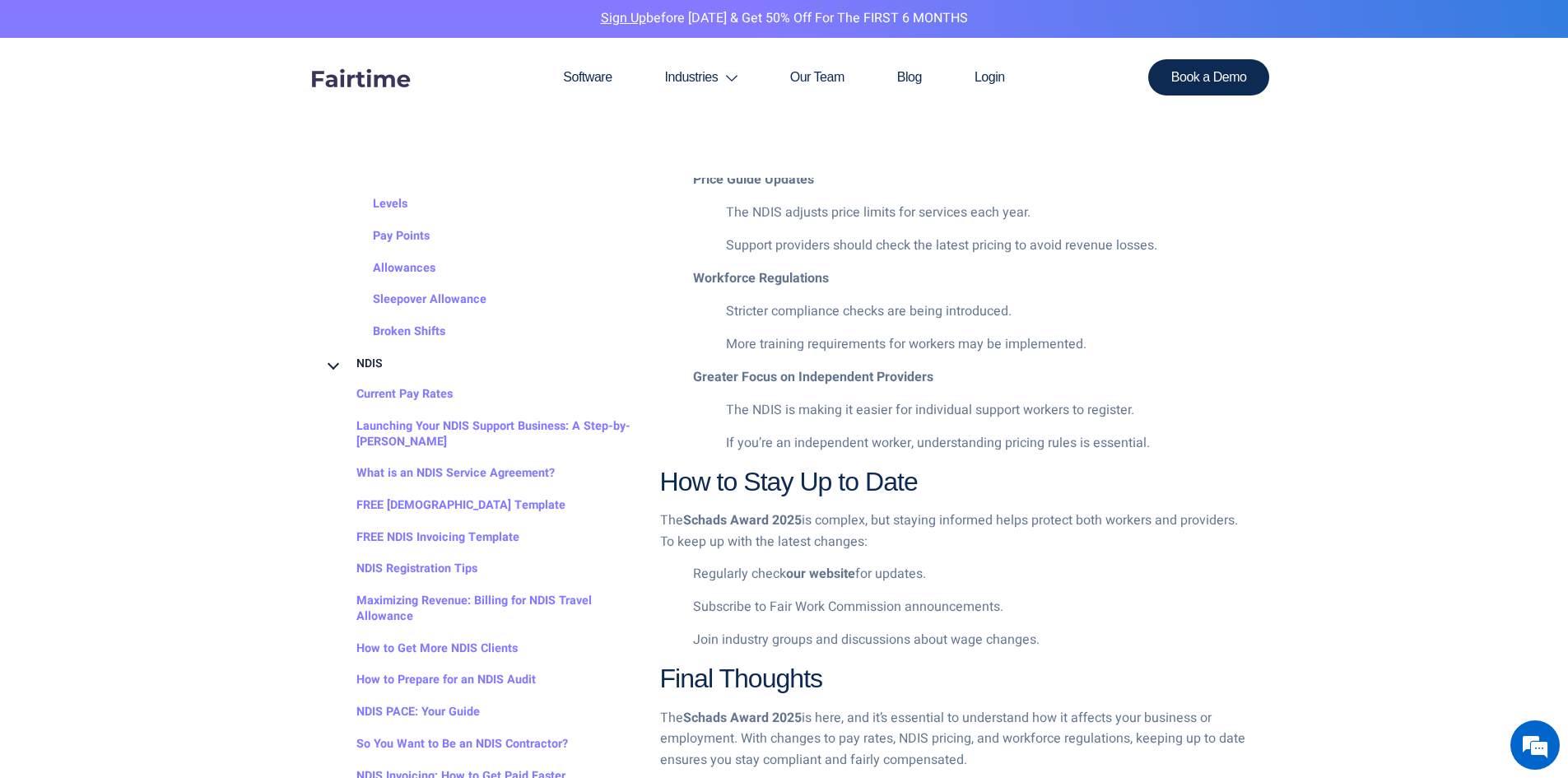 scroll, scrollTop: 0, scrollLeft: 0, axis: both 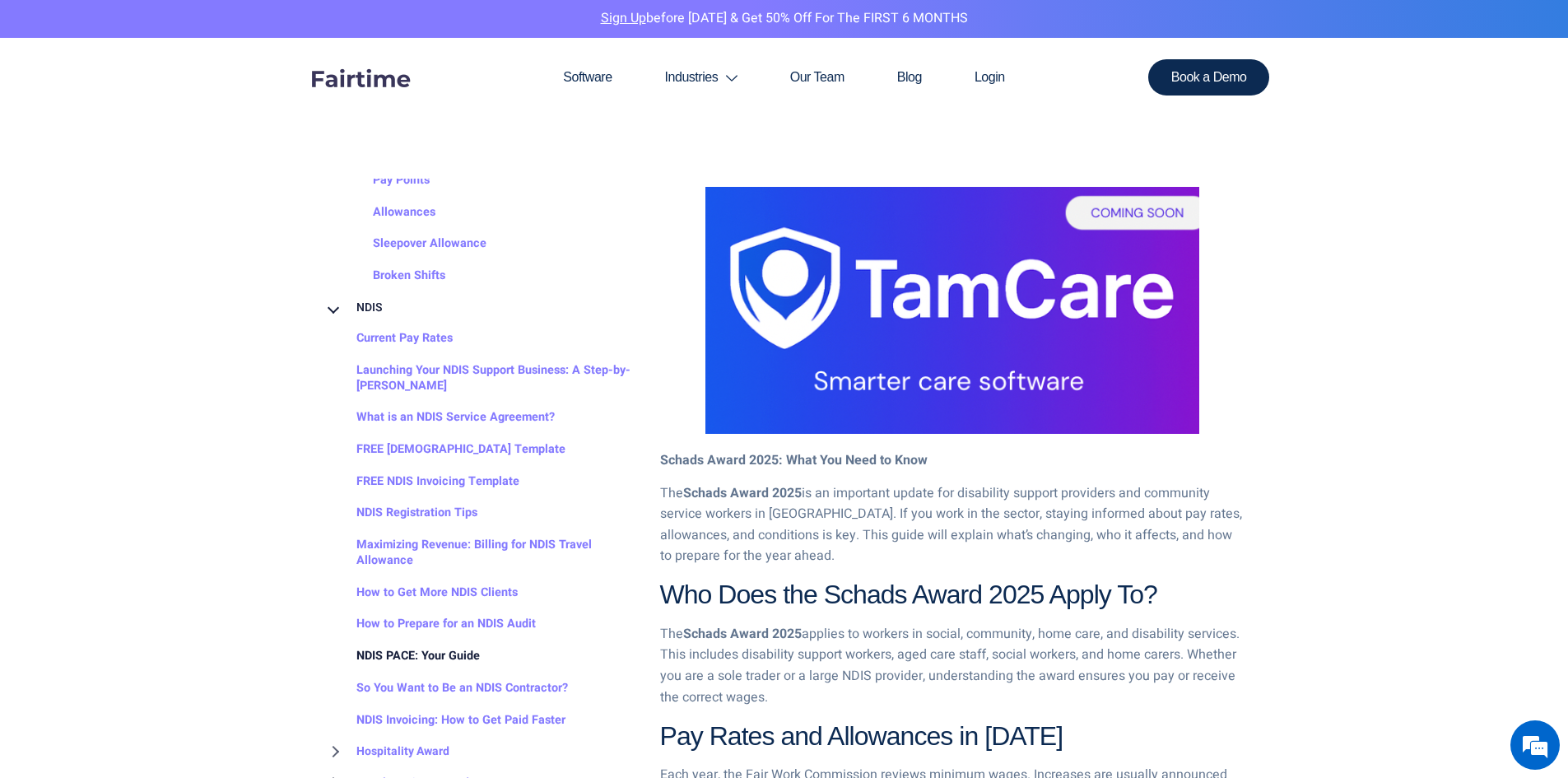 click on "NDIS PACE: Your Guide" at bounding box center (402, 656) 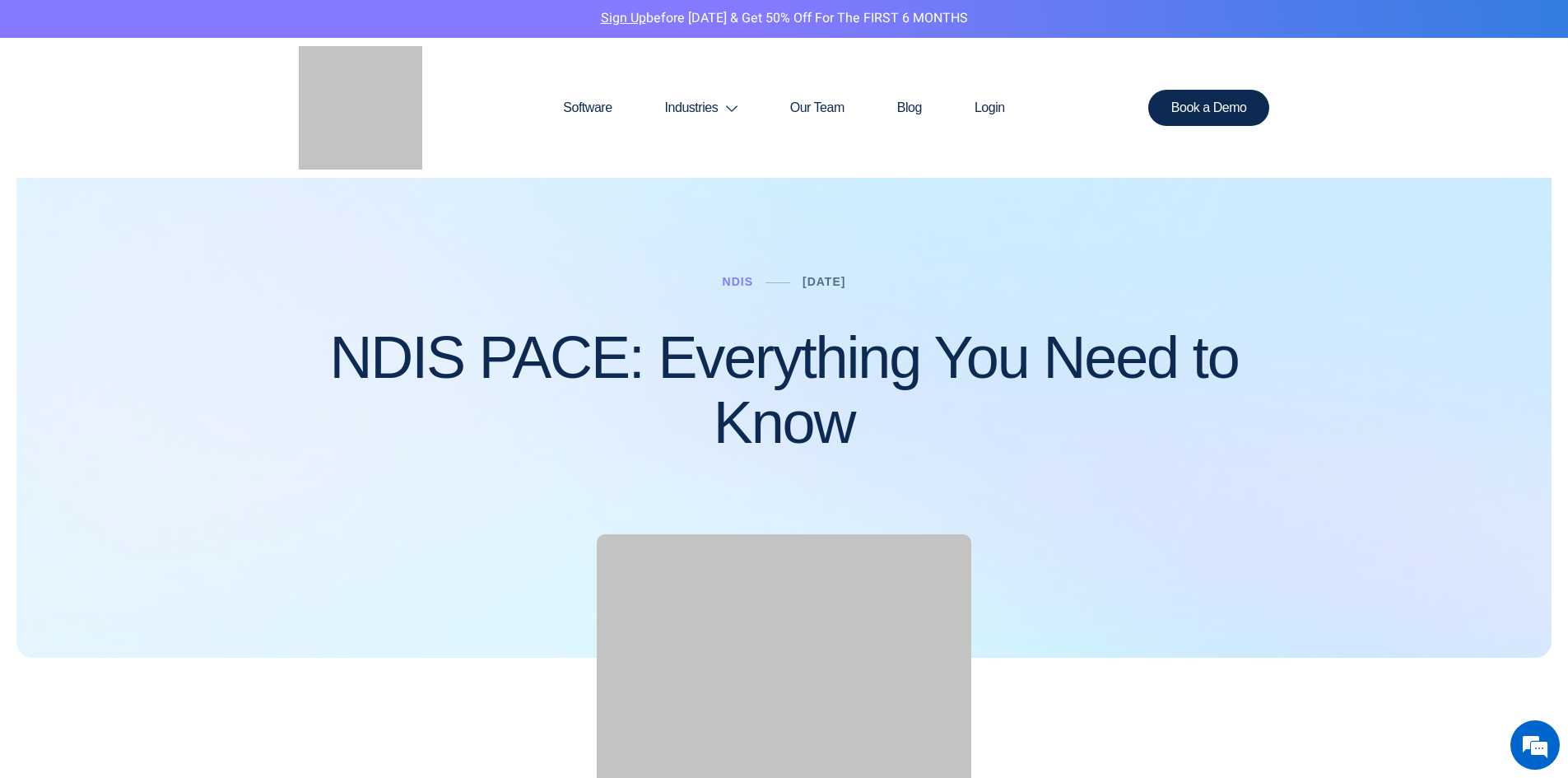 scroll, scrollTop: 0, scrollLeft: 0, axis: both 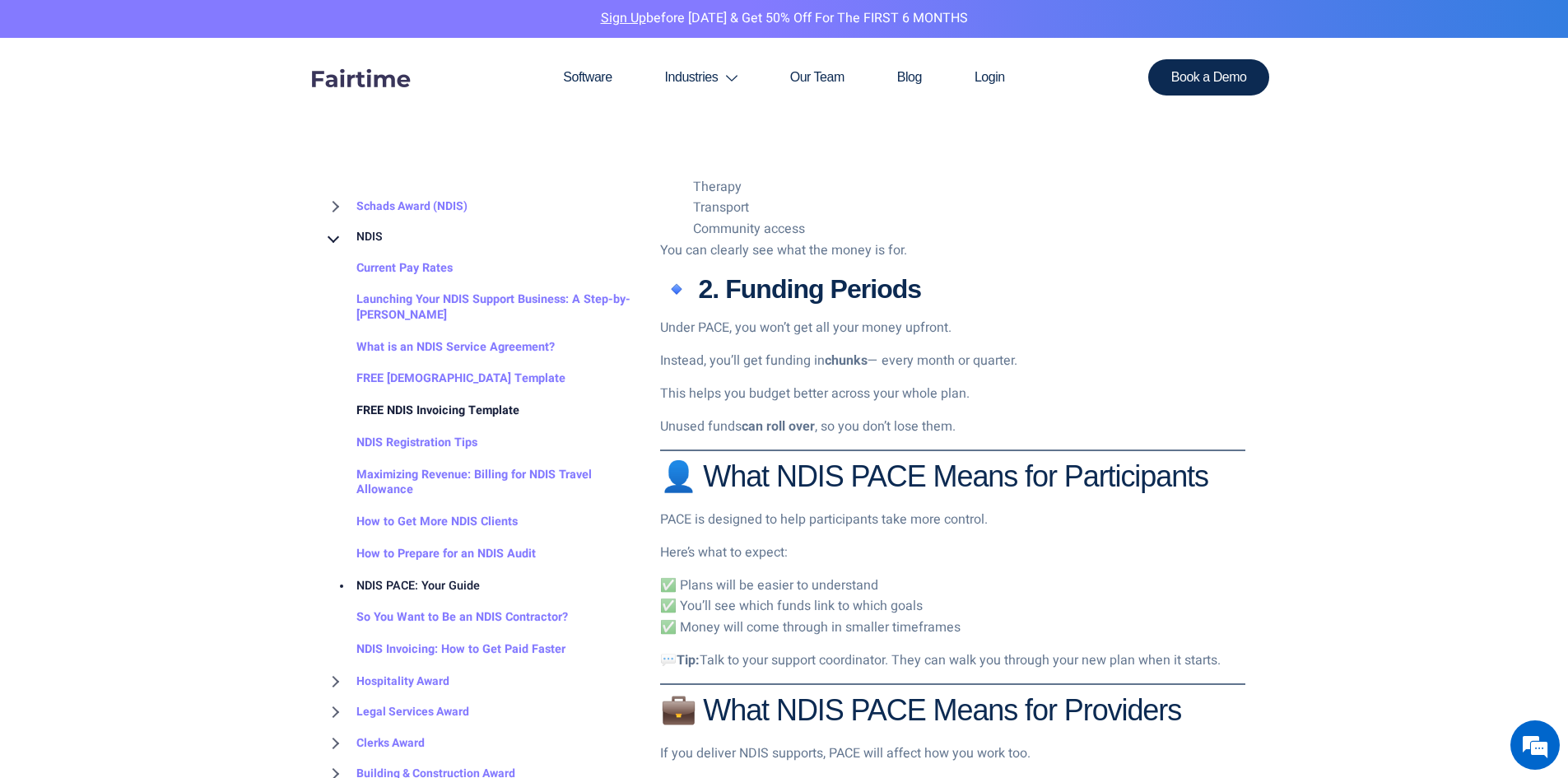 click on "FREE NDIS Invoicing Template" at bounding box center (421, 412) 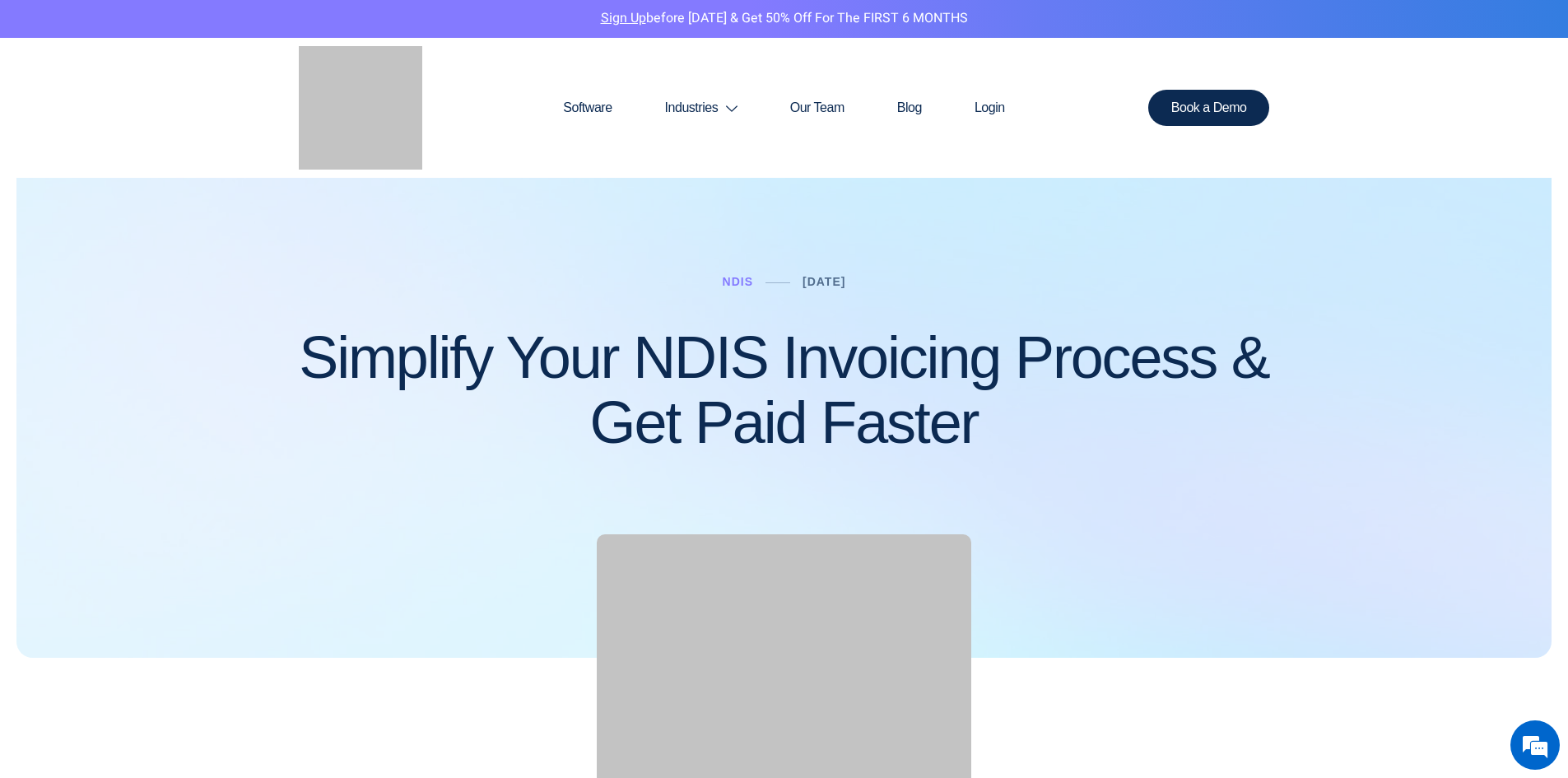 scroll, scrollTop: 0, scrollLeft: 0, axis: both 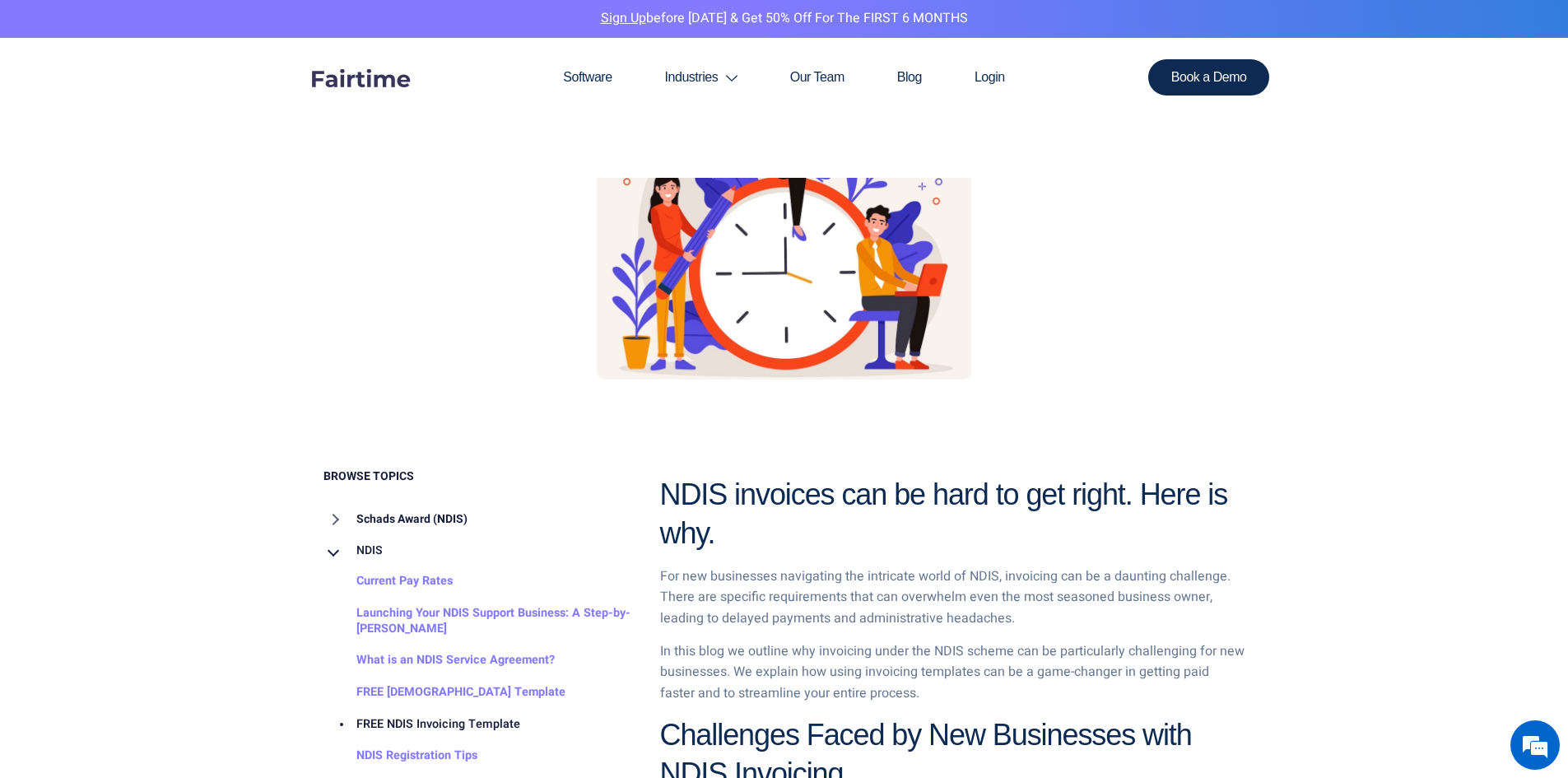 click on "Schads Award (NDIS)" at bounding box center [395, 519] 